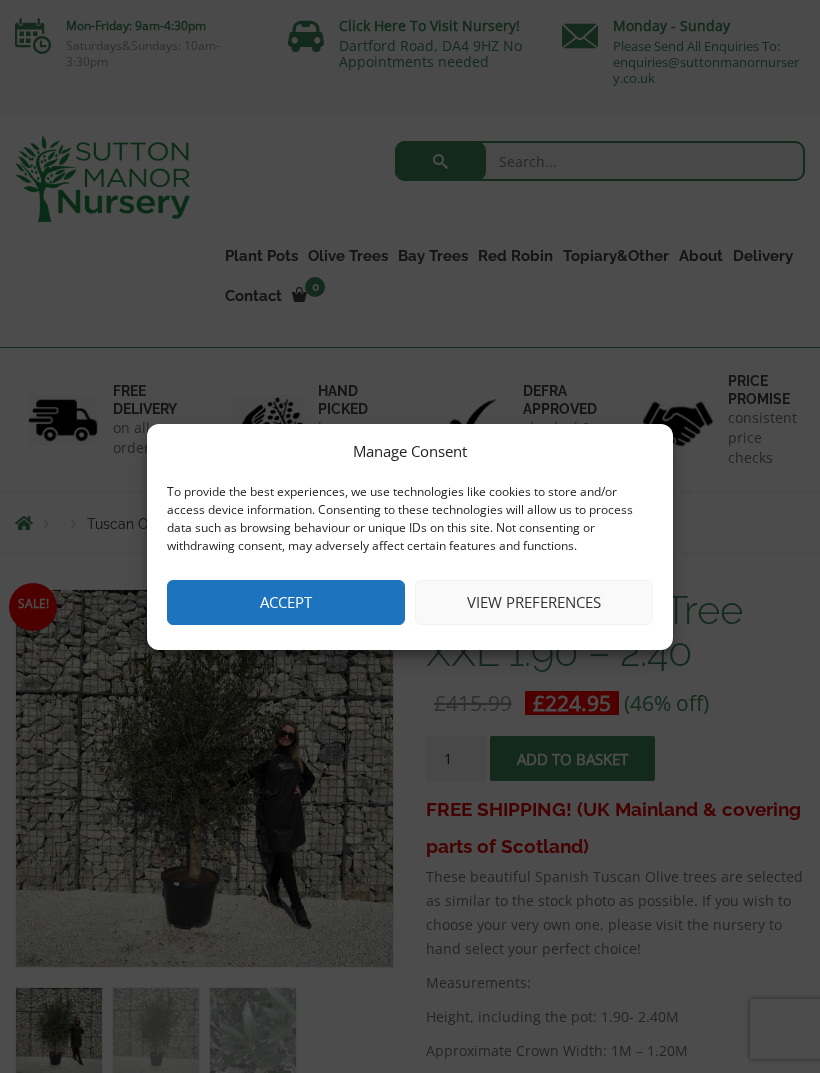 scroll, scrollTop: 0, scrollLeft: 0, axis: both 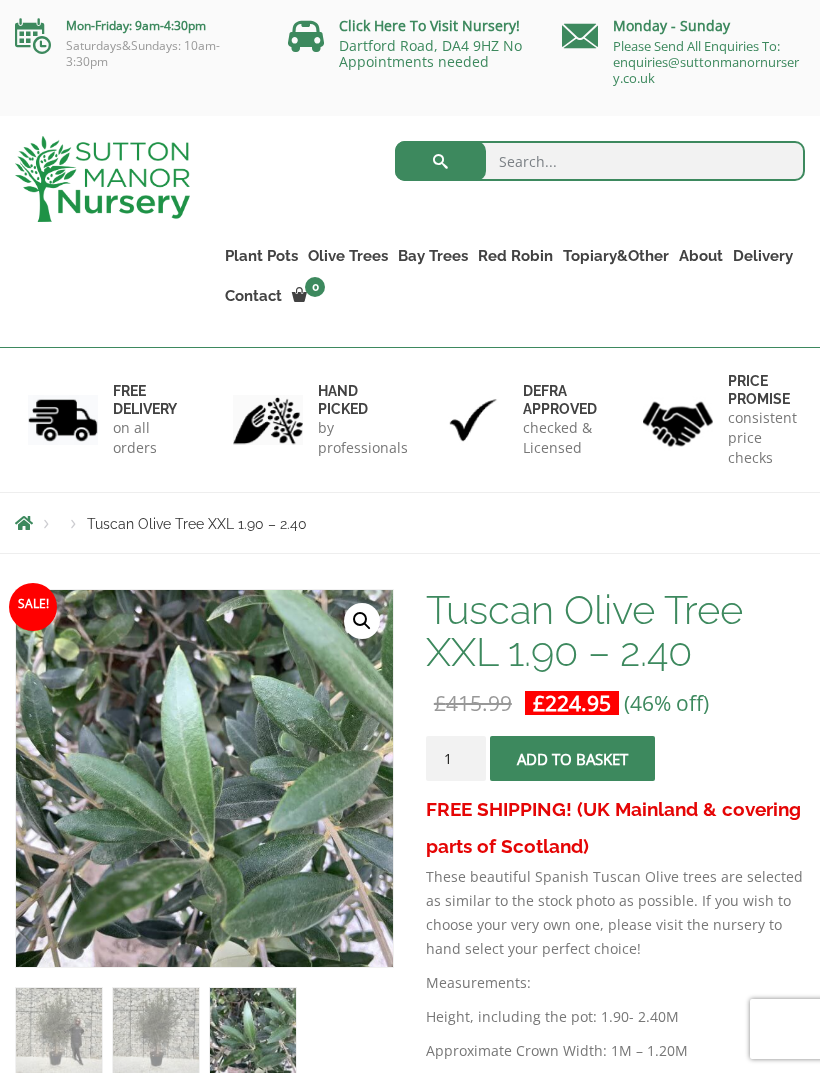 click on "Tuscan Olive Trees" at bounding box center [0, 0] 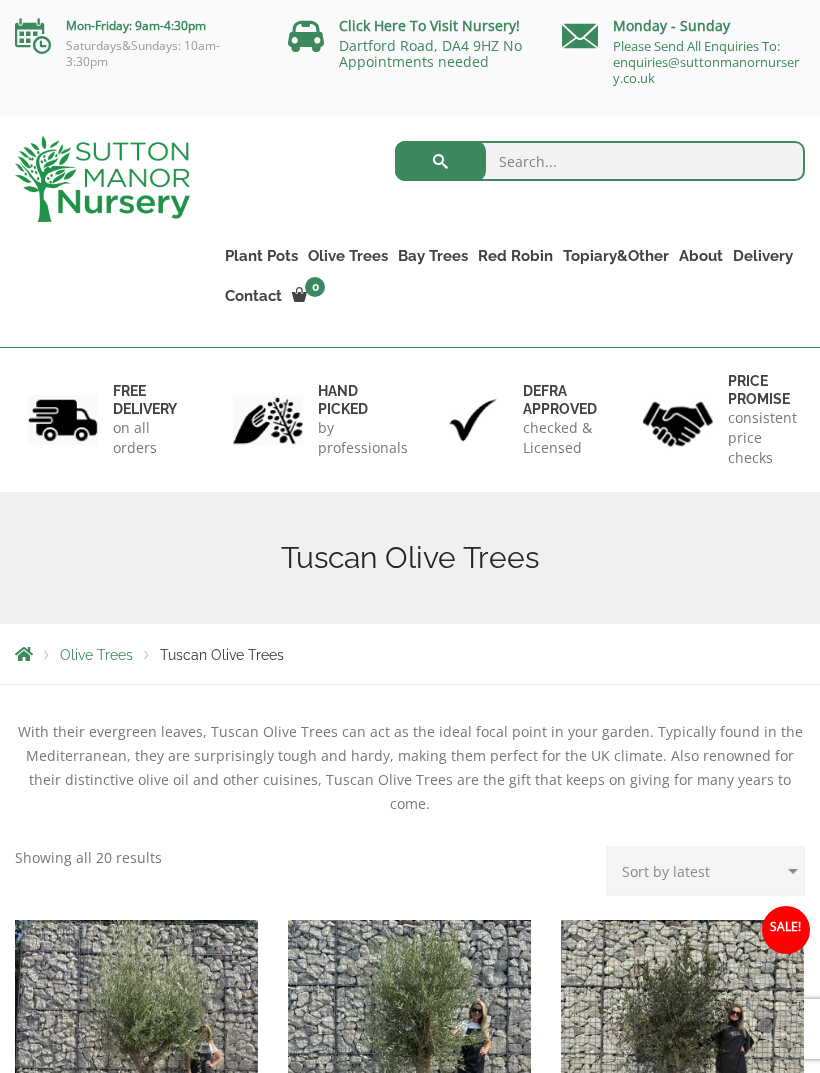 scroll, scrollTop: 0, scrollLeft: 0, axis: both 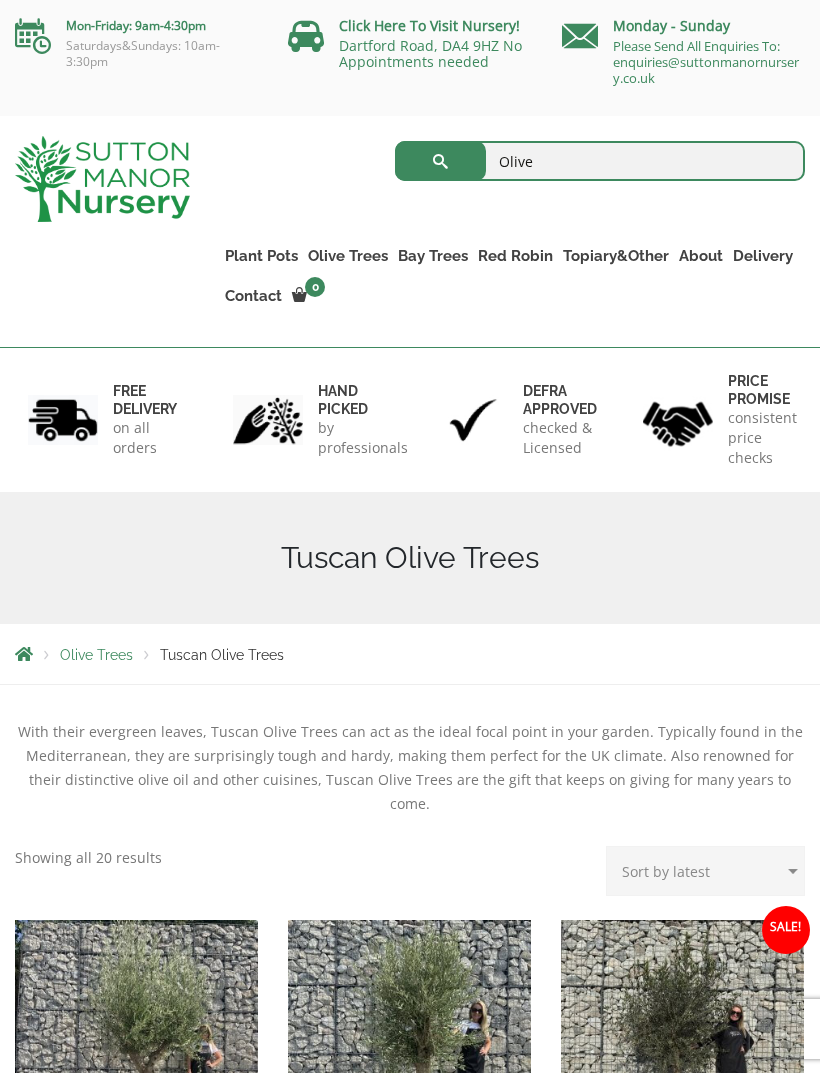 type on "Olive" 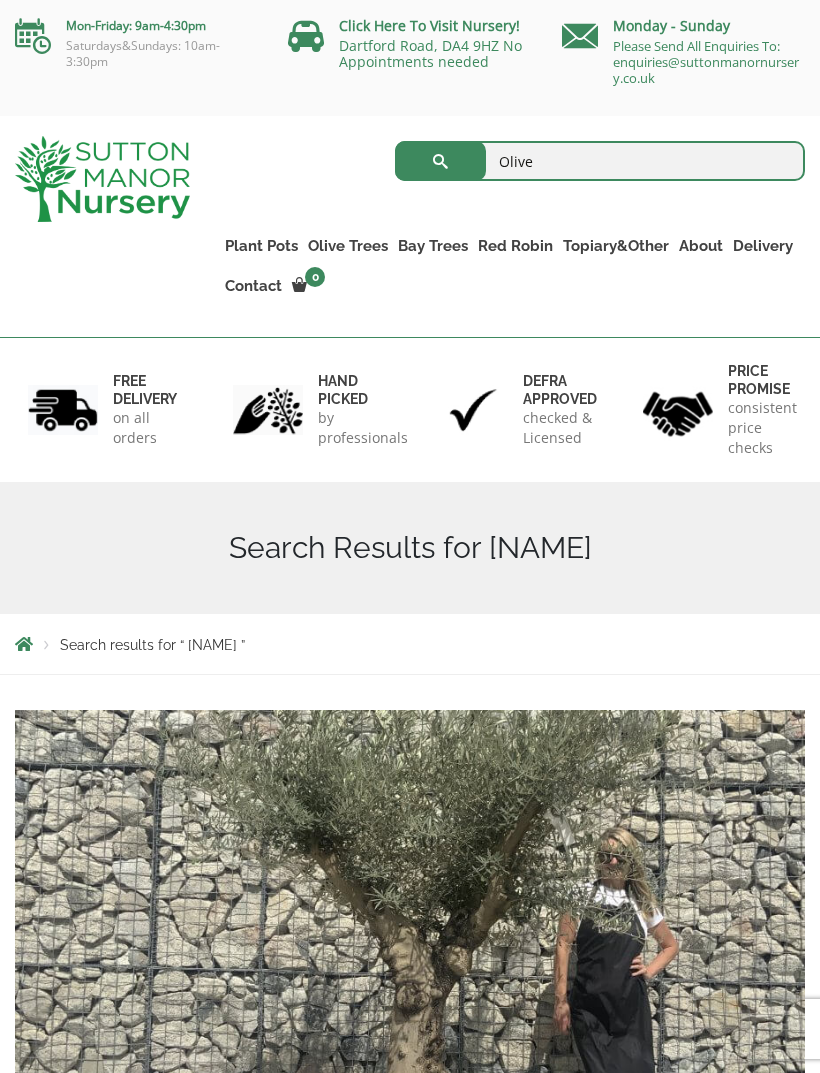 scroll, scrollTop: 0, scrollLeft: 0, axis: both 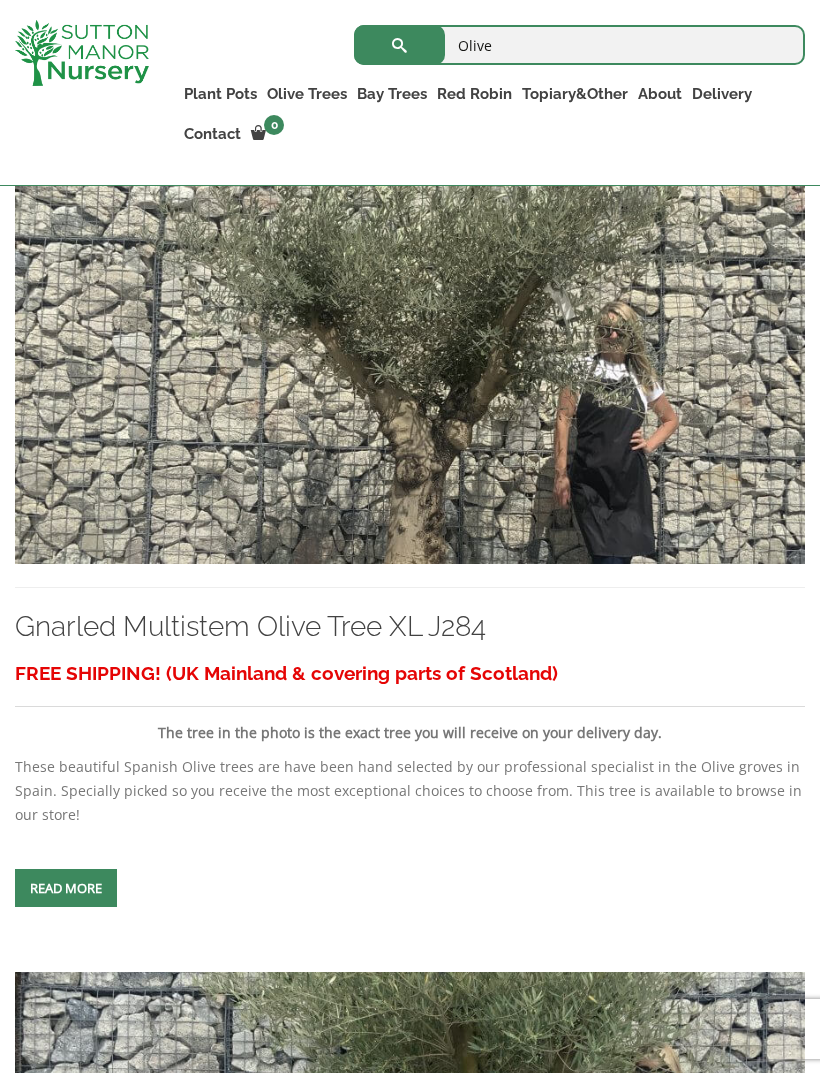 click on "Read more" at bounding box center (66, 888) 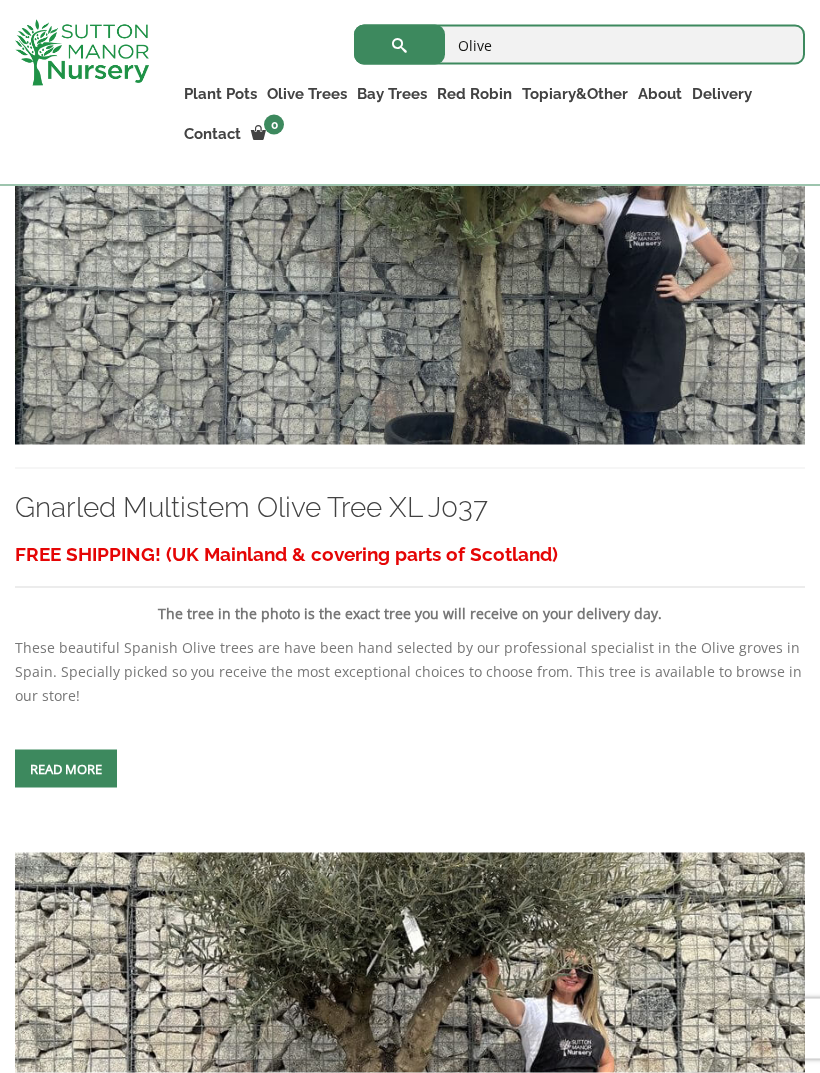 scroll, scrollTop: 1398, scrollLeft: 0, axis: vertical 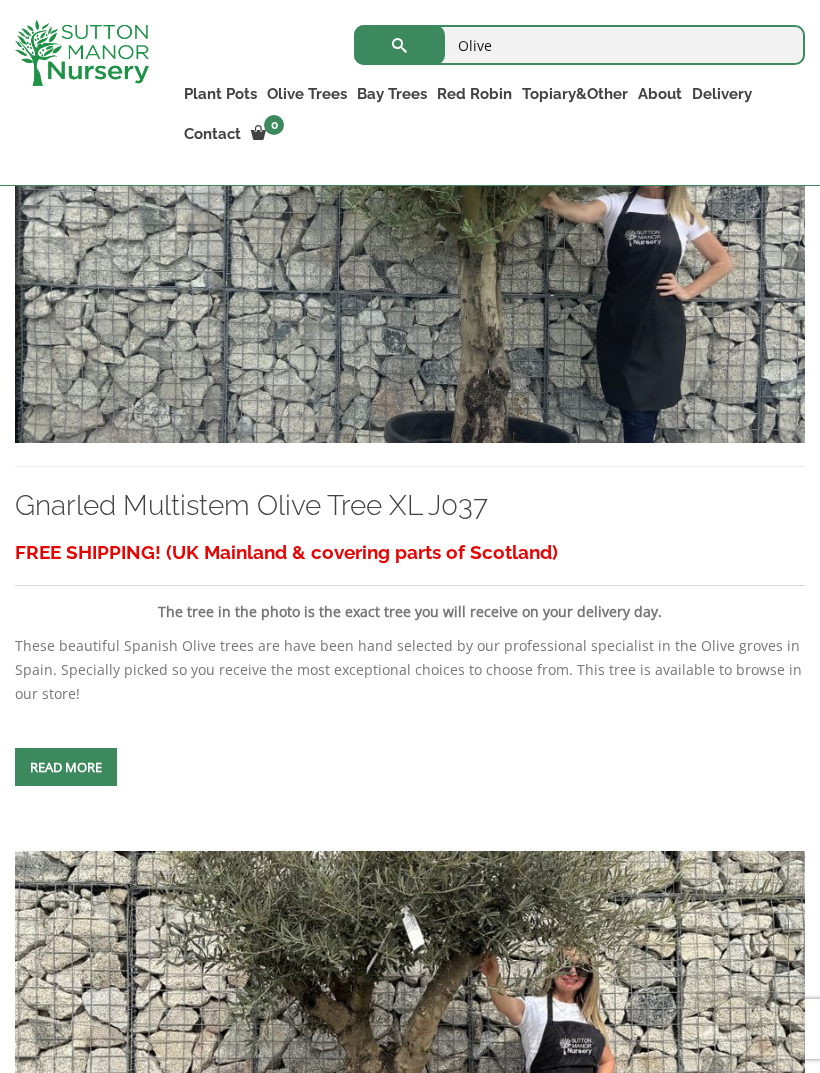 click on "Gnarled Plateau Olive Tree XL" at bounding box center (0, 0) 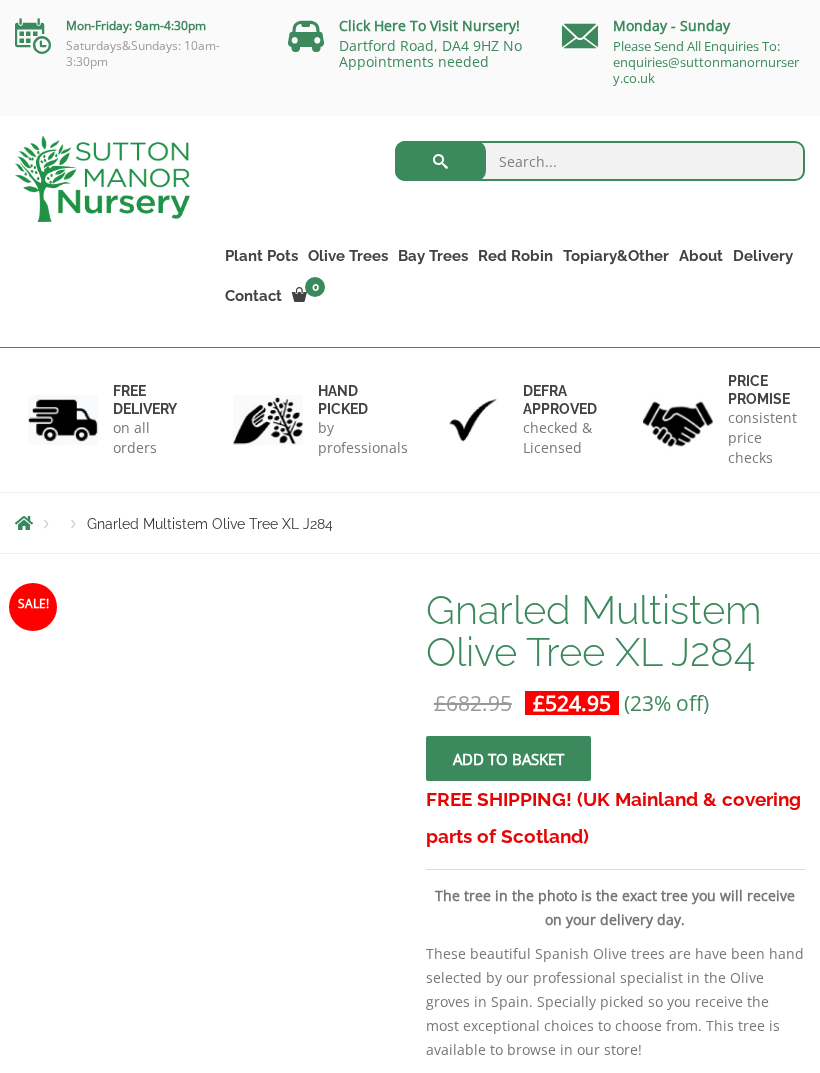 scroll, scrollTop: 0, scrollLeft: 0, axis: both 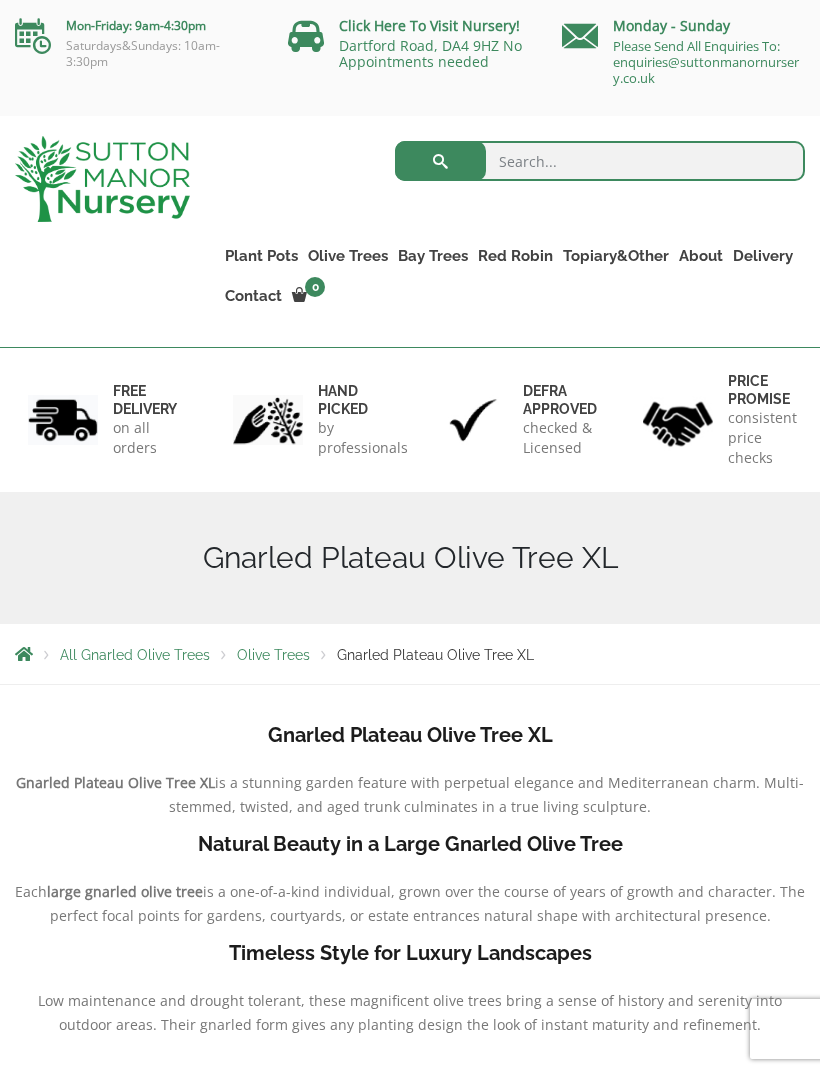 click on "Tuscan Olive Trees" at bounding box center [0, 0] 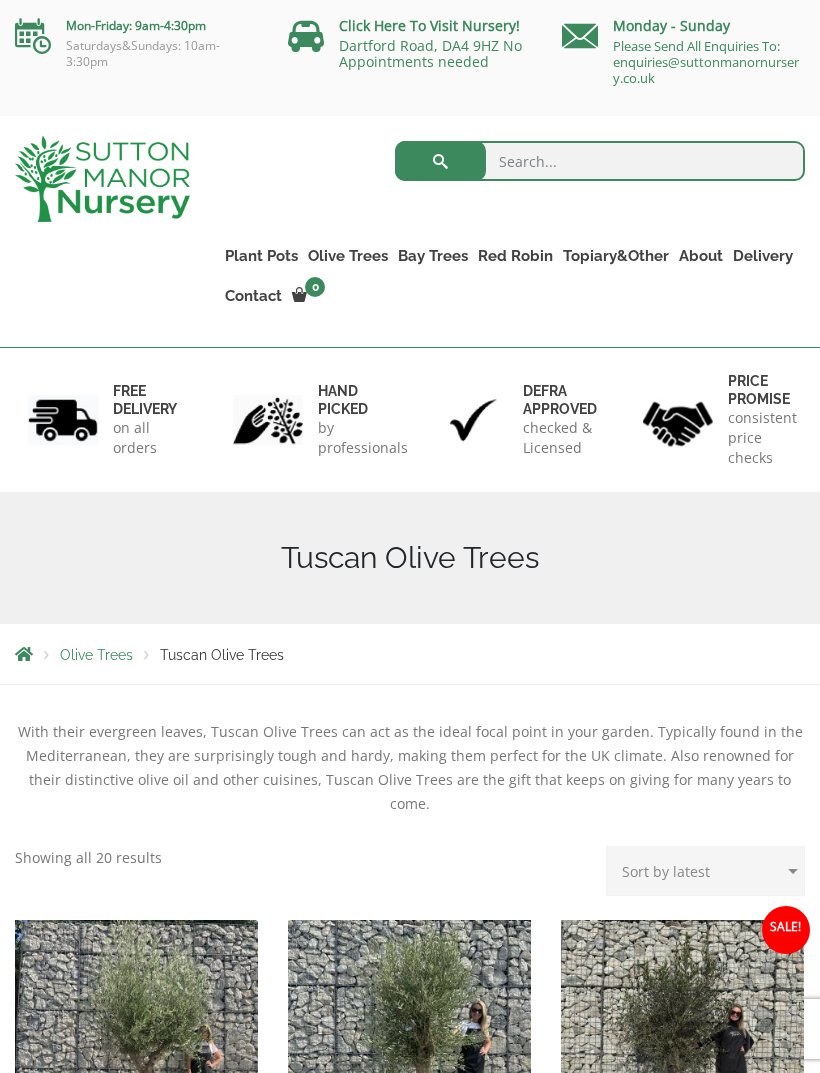 scroll, scrollTop: 28, scrollLeft: 0, axis: vertical 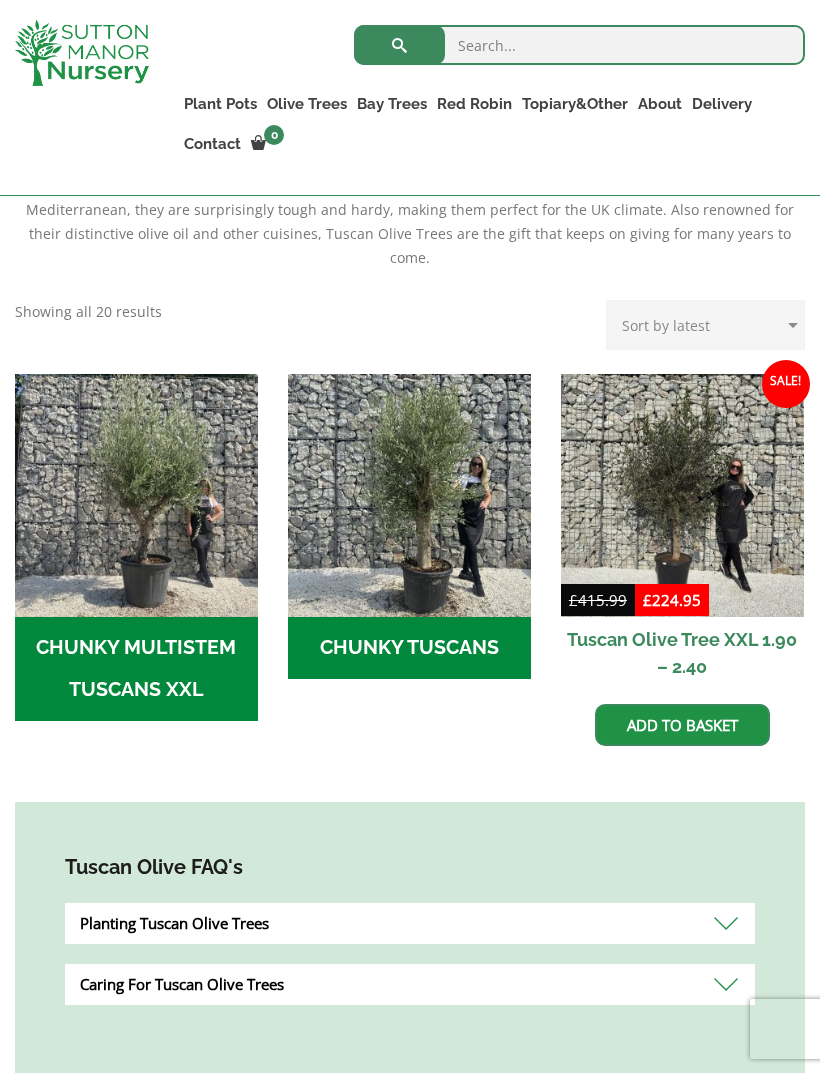 click on "CHUNKY MULTISTEM TUSCANS XXL  (9)" at bounding box center [136, 669] 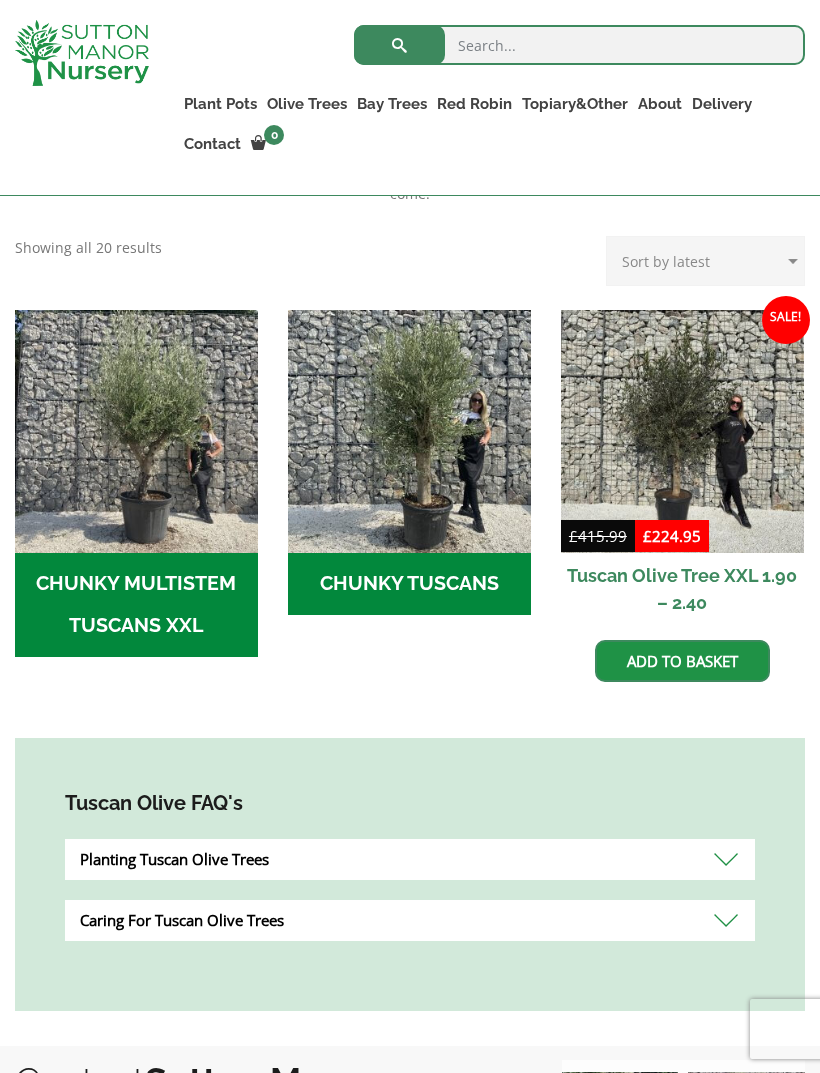 click on "Ancient Gnarled Olive Trees" at bounding box center [0, 0] 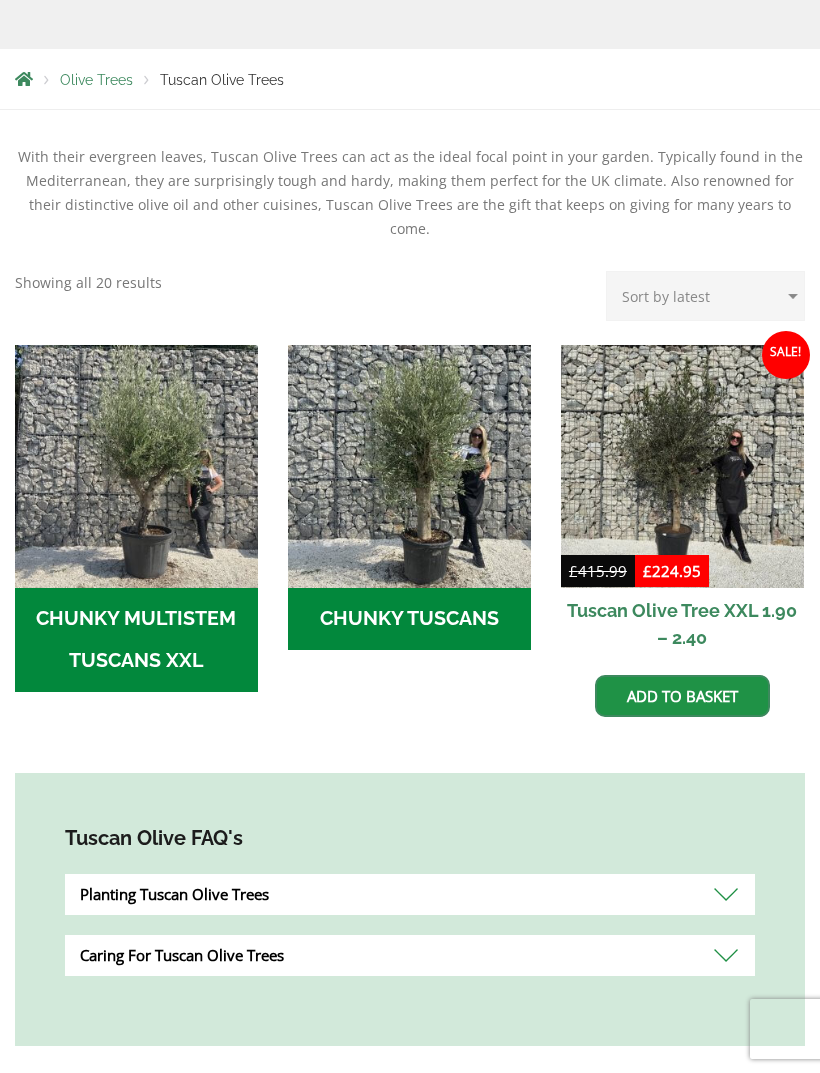 scroll, scrollTop: 574, scrollLeft: 0, axis: vertical 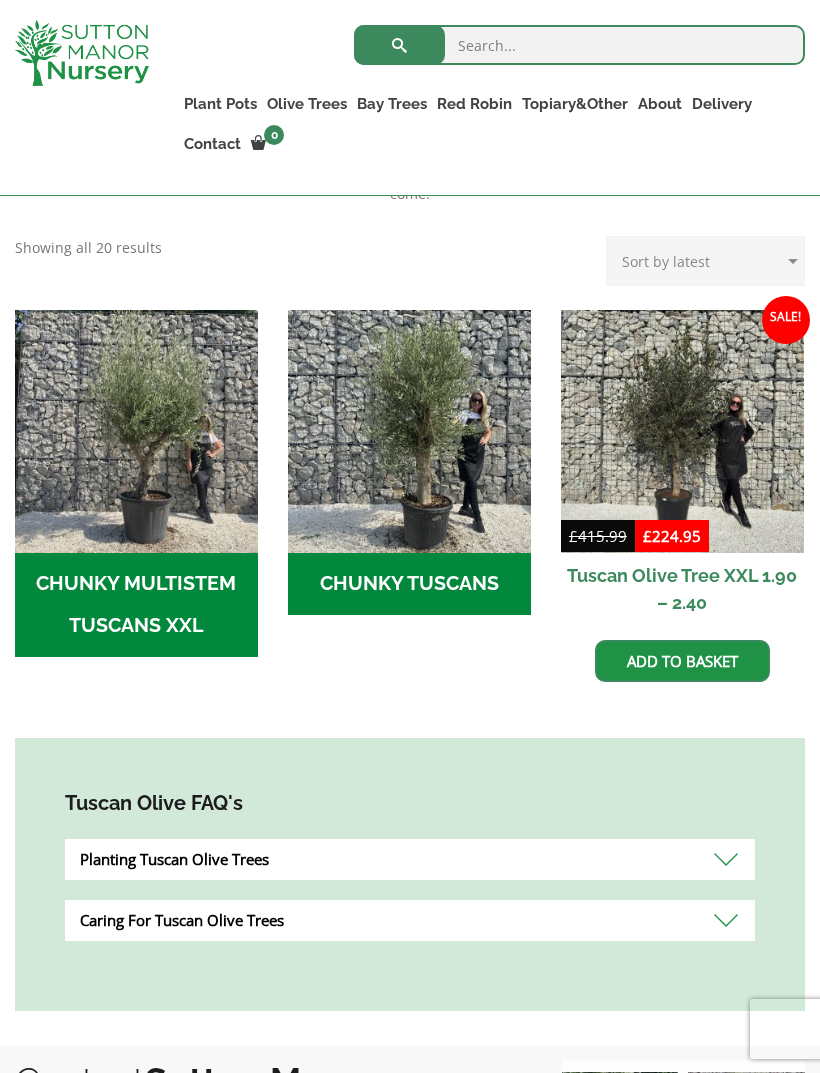 click on "Gnarled Plateau Olive Tree XL" at bounding box center [0, 0] 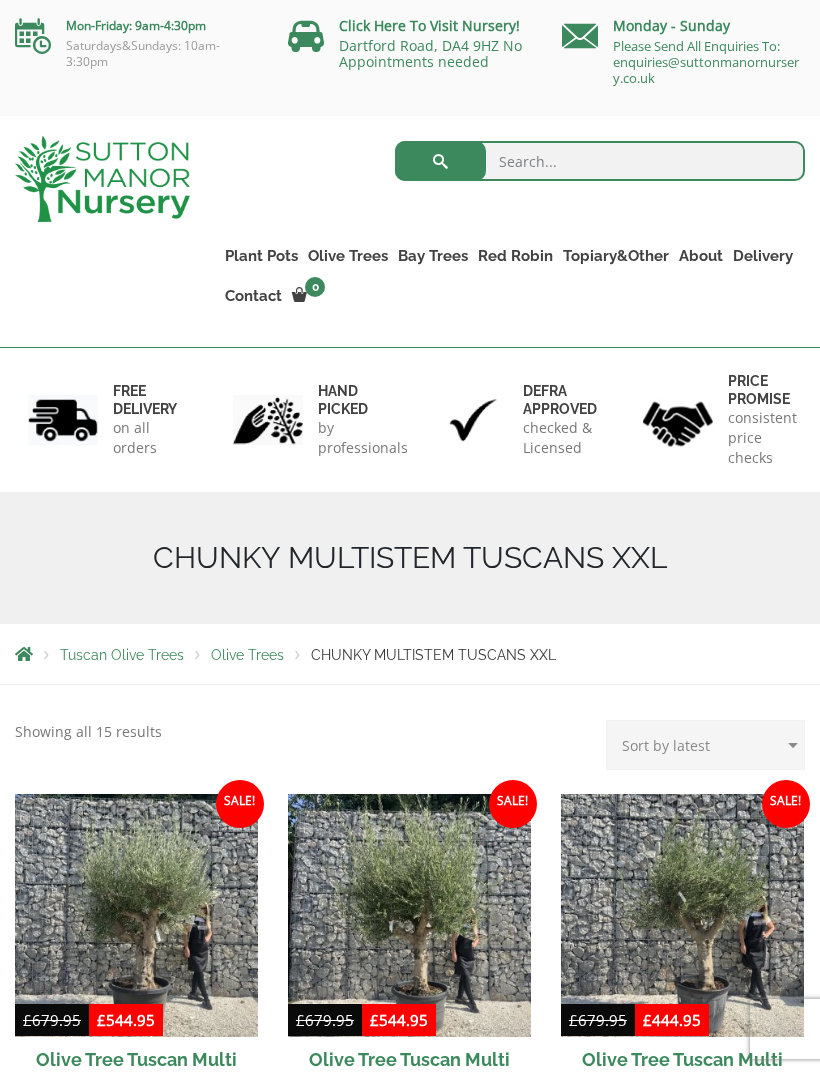 scroll, scrollTop: 0, scrollLeft: 0, axis: both 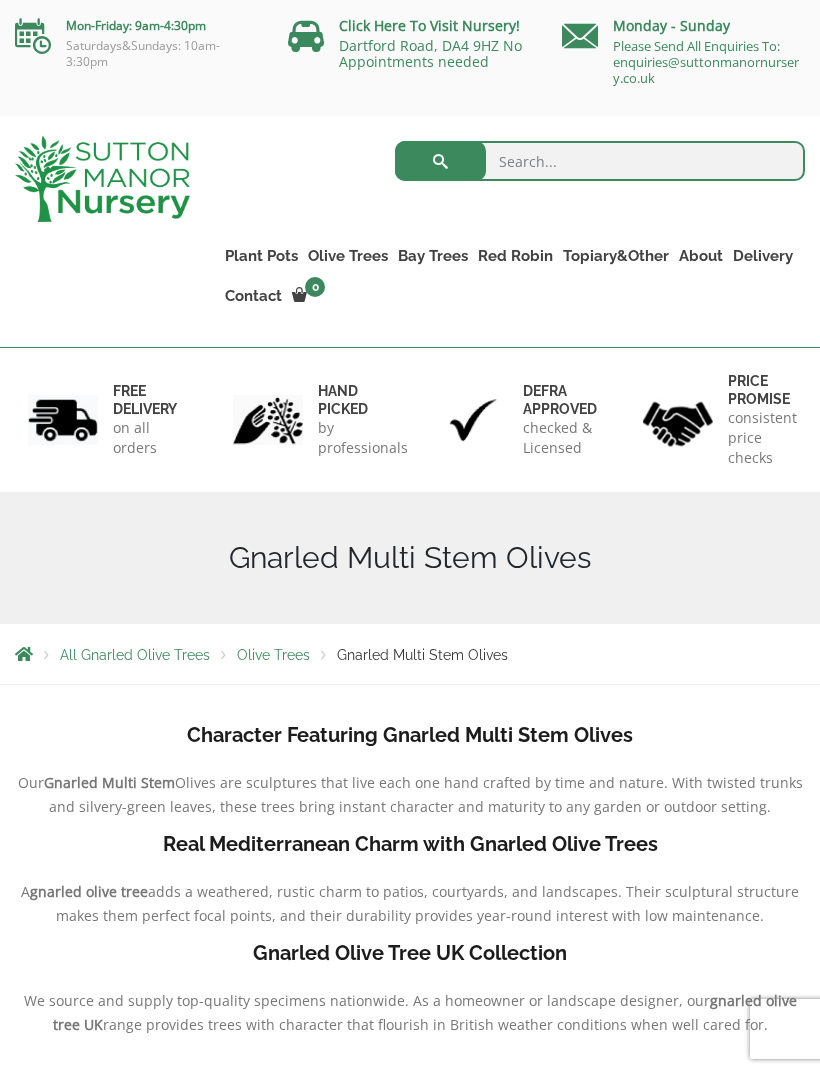 click on "Tuscan Olive Trees" at bounding box center [0, 0] 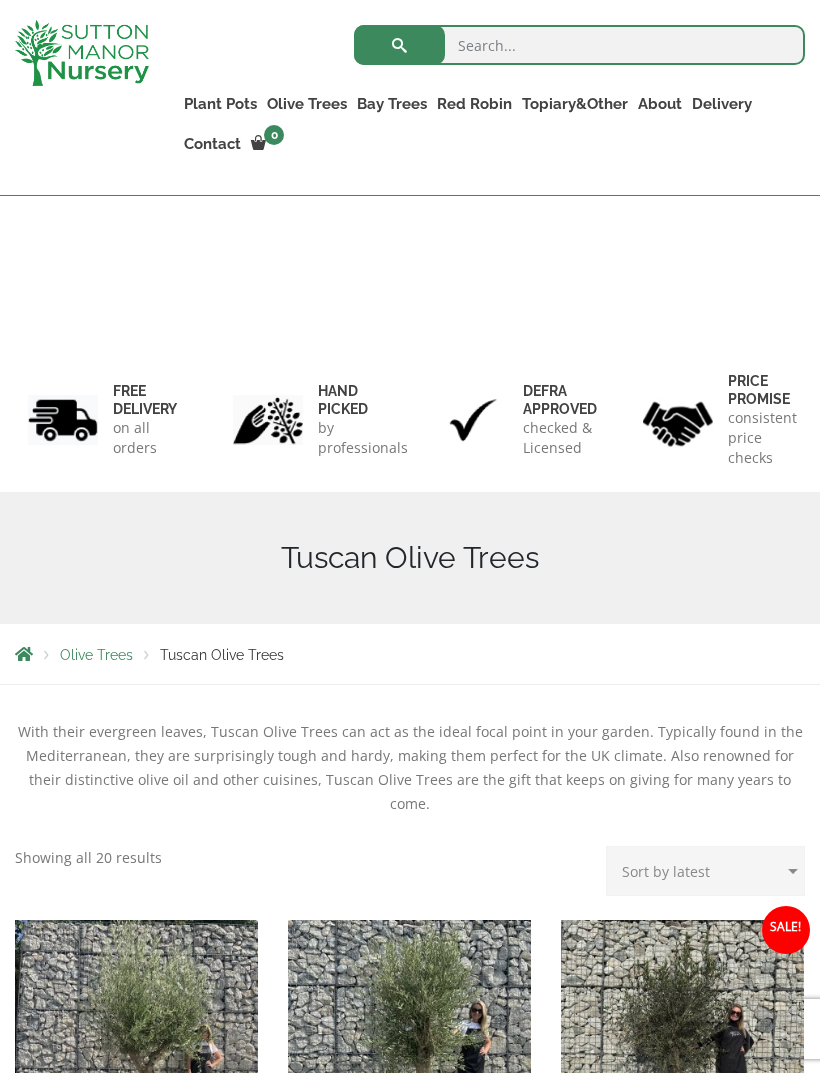 scroll, scrollTop: 412, scrollLeft: 0, axis: vertical 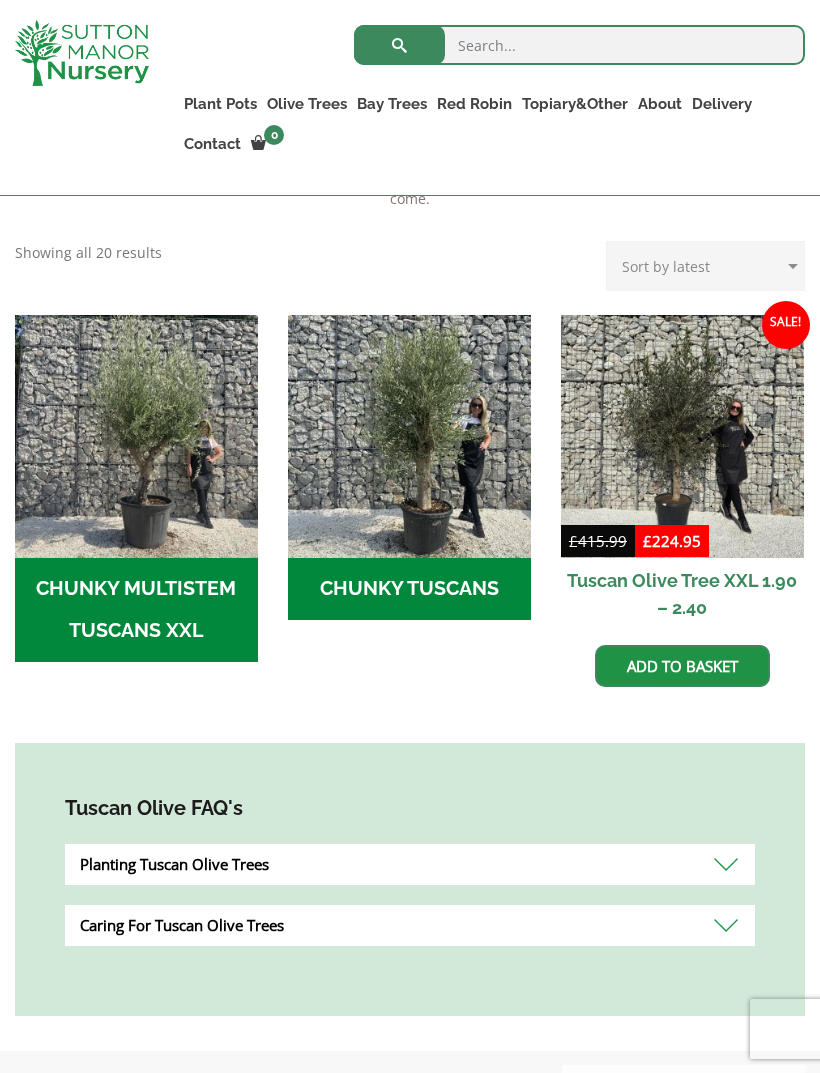 click at bounding box center (682, 436) 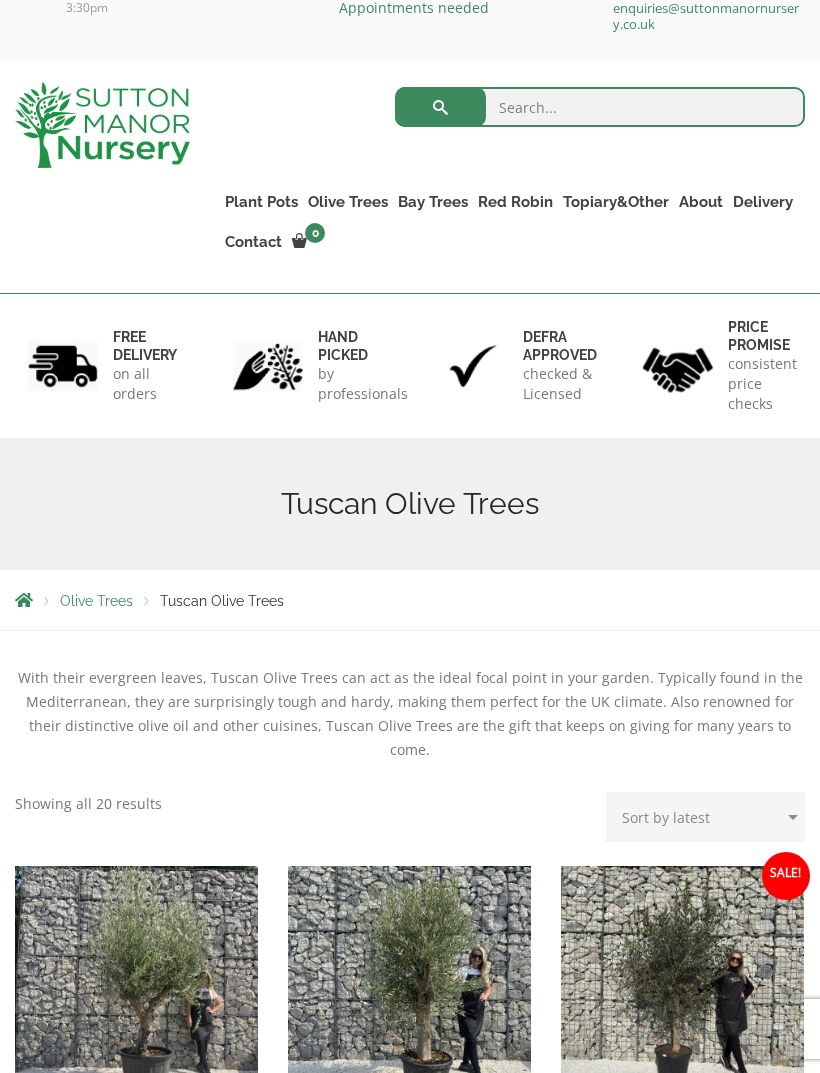 scroll, scrollTop: 0, scrollLeft: 0, axis: both 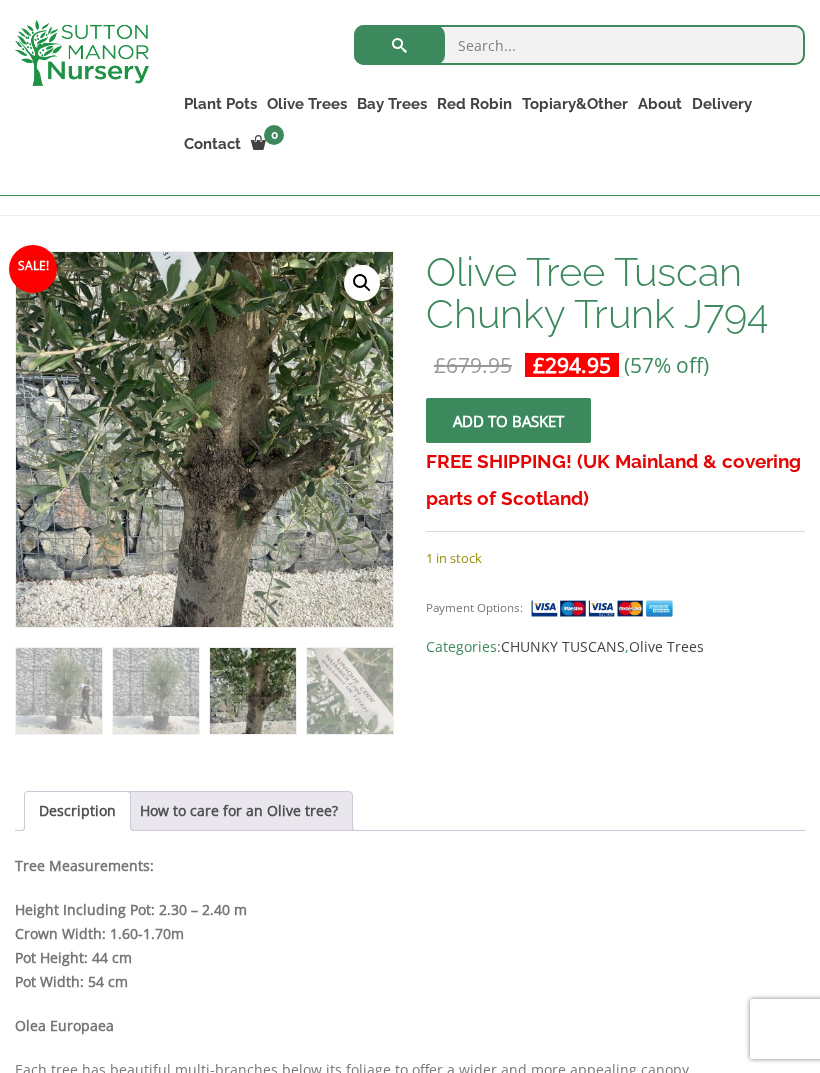 click on "Tuscan Olive Trees" at bounding box center [0, 0] 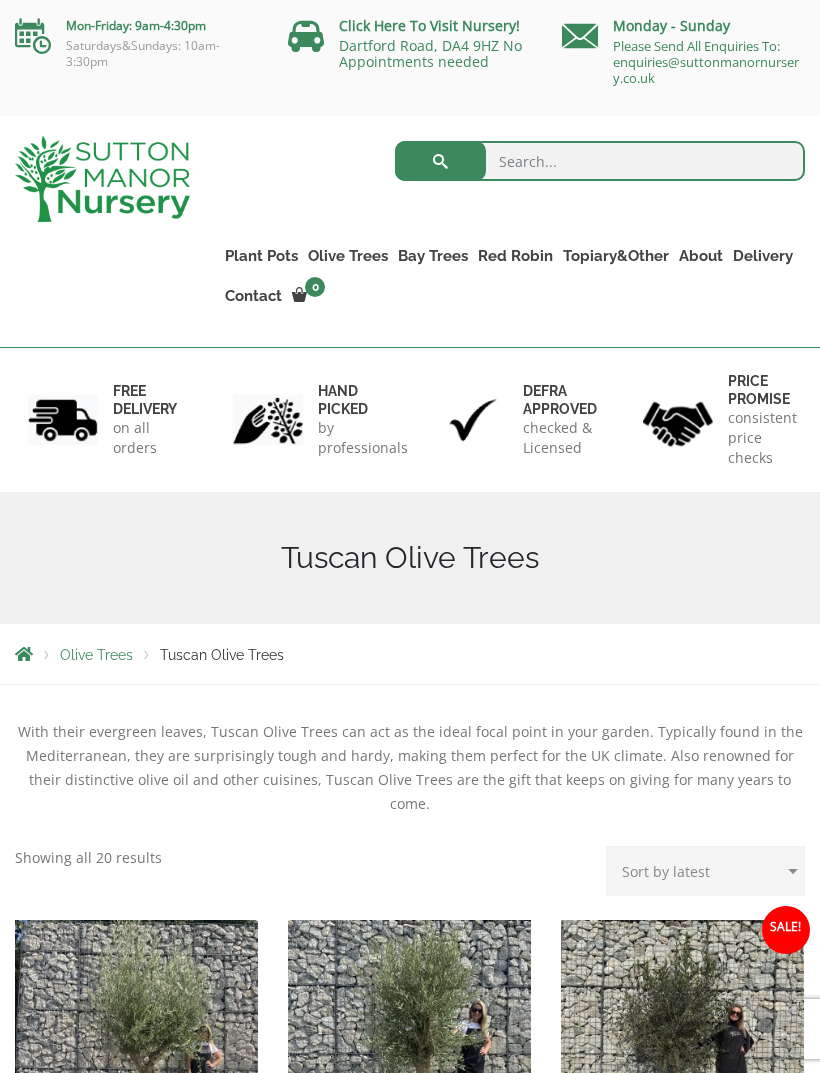 scroll, scrollTop: 0, scrollLeft: 0, axis: both 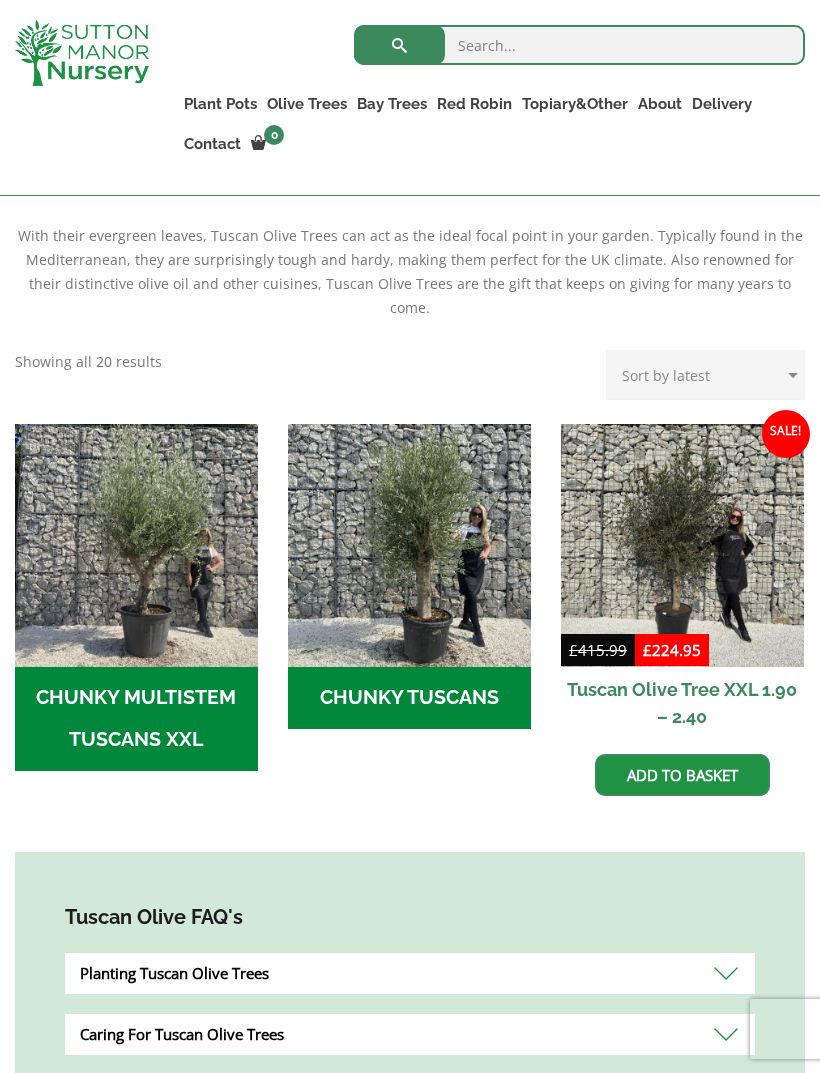 click at bounding box center [682, 545] 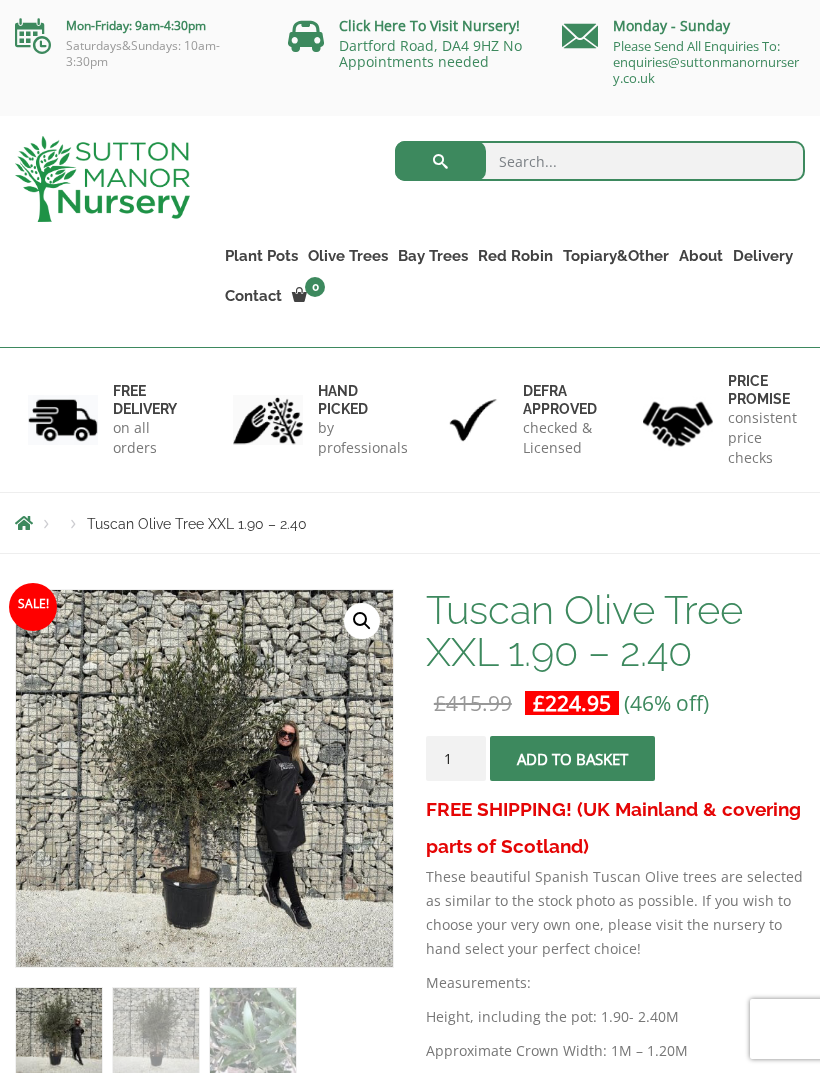 scroll, scrollTop: 0, scrollLeft: 0, axis: both 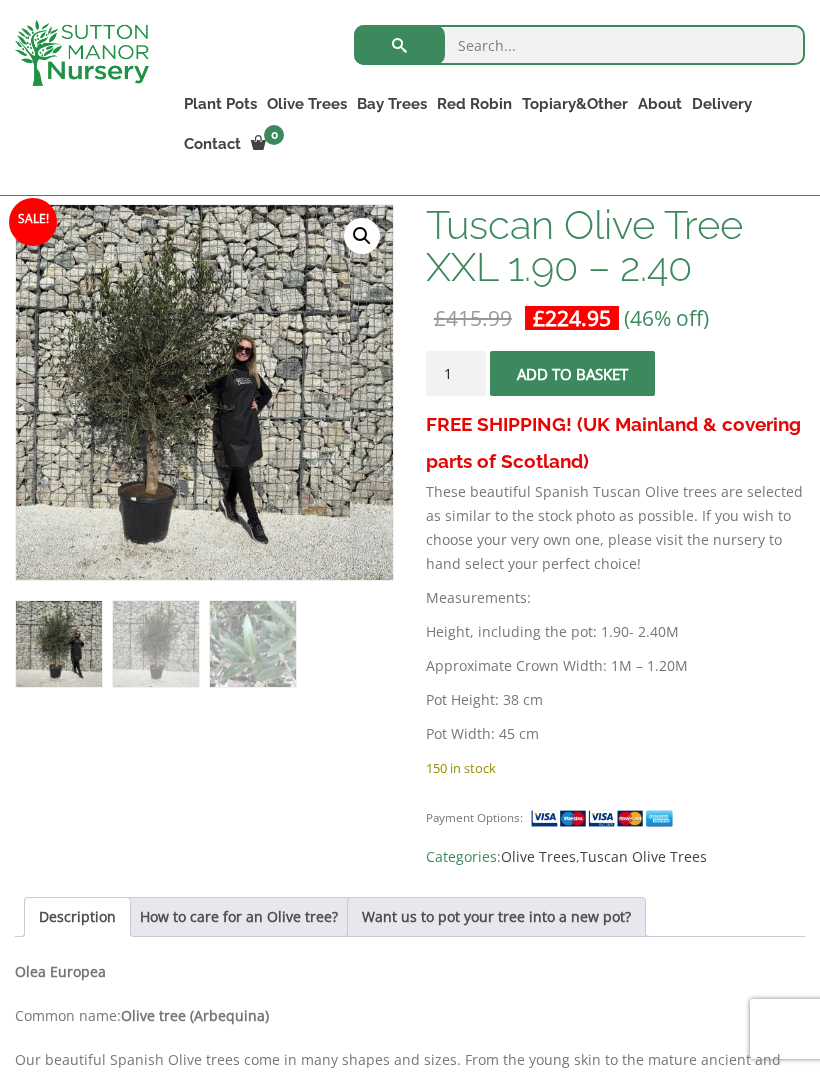 click at bounding box center (473, 705) 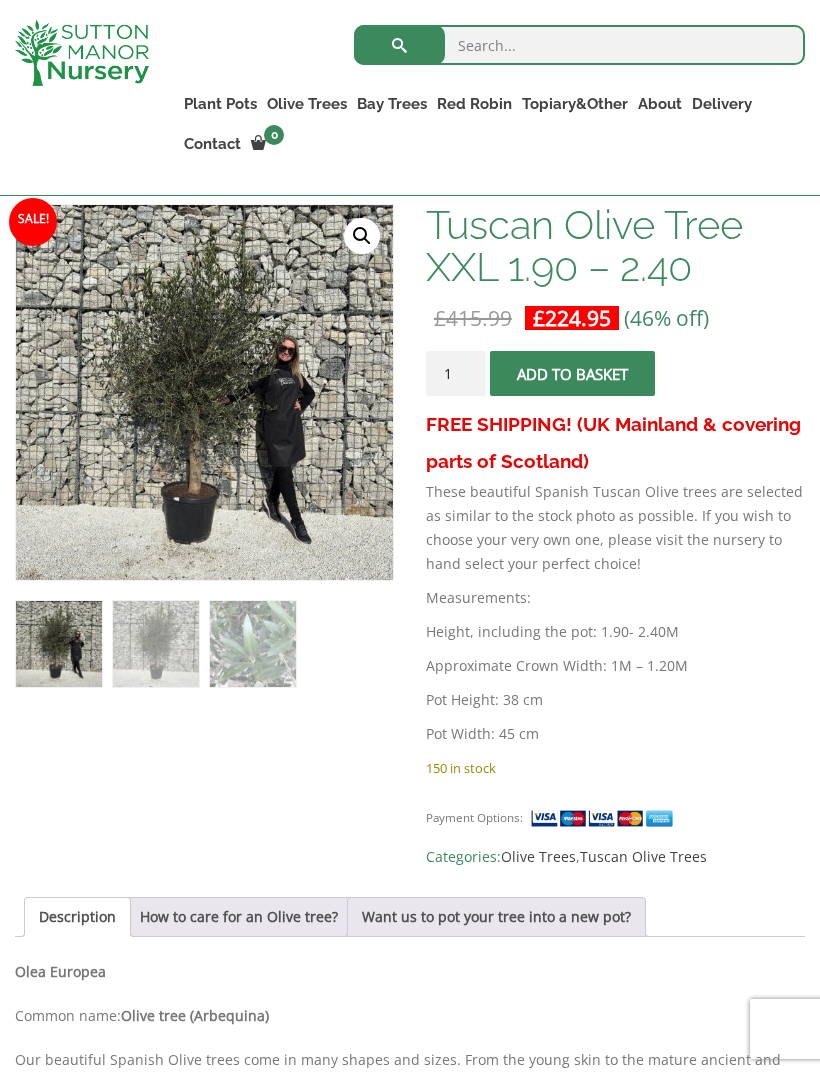 click on "Our beautiful Spanish Olive trees come in many shapes and sizes. From the young skin to the mature ancient and gnarled trunks which can develop for hundreds of years. Our Olive trees are extremely easy to care for and they bring the beauty of the Mediterranean into your British garden. They are fantastic evergreen trees, giving luscious green and silver shades all year round. Ideal for landscapes, shop fronts, gardens & patios. Another great benefit is that they are winter-hardy and tolerant of snow. A beautiful term you may familiar with is ” “extending somebody an Olive branch” the meaning of peace and goodwill." at bounding box center [410, 1120] 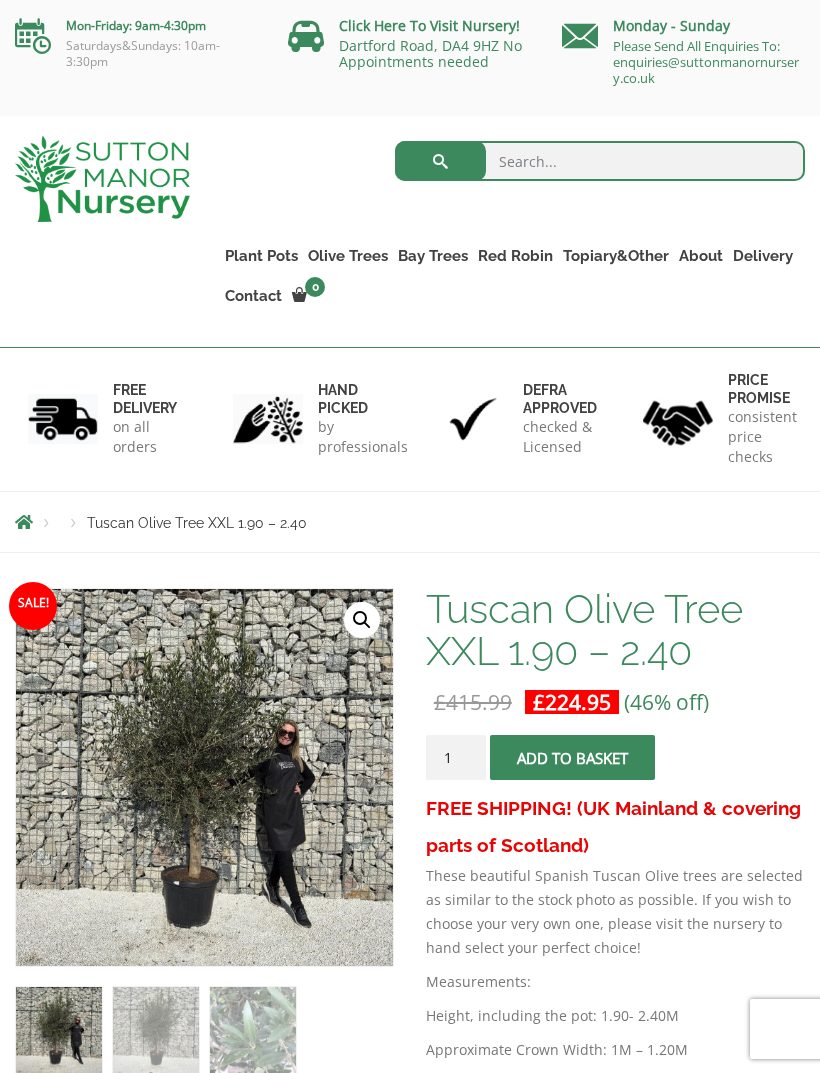 scroll, scrollTop: 33, scrollLeft: 0, axis: vertical 